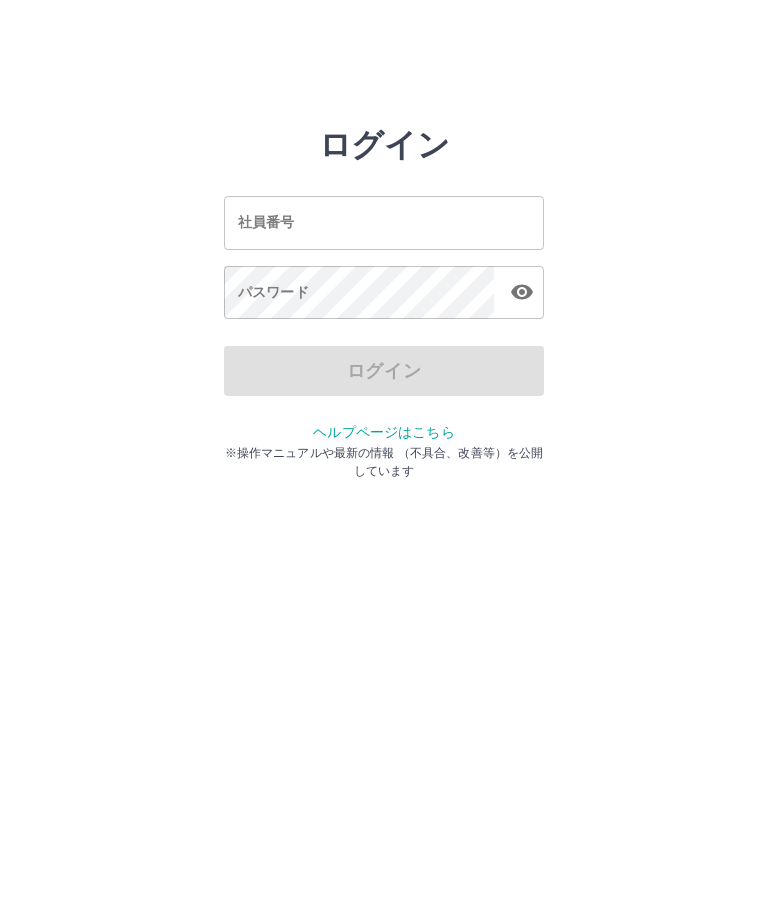 scroll, scrollTop: 0, scrollLeft: 0, axis: both 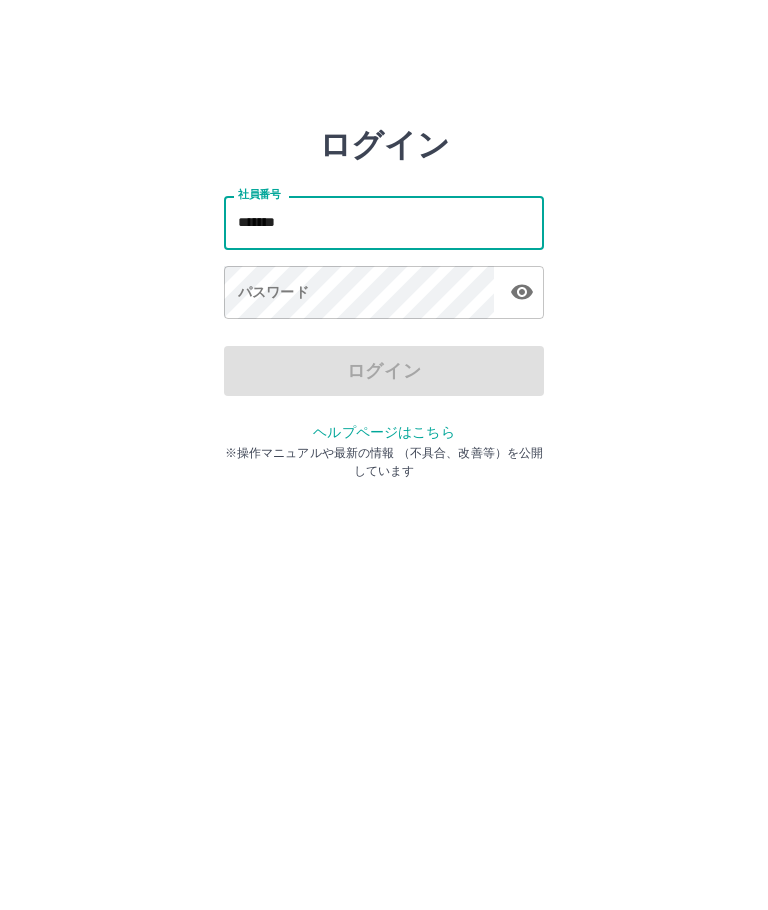 type on "*******" 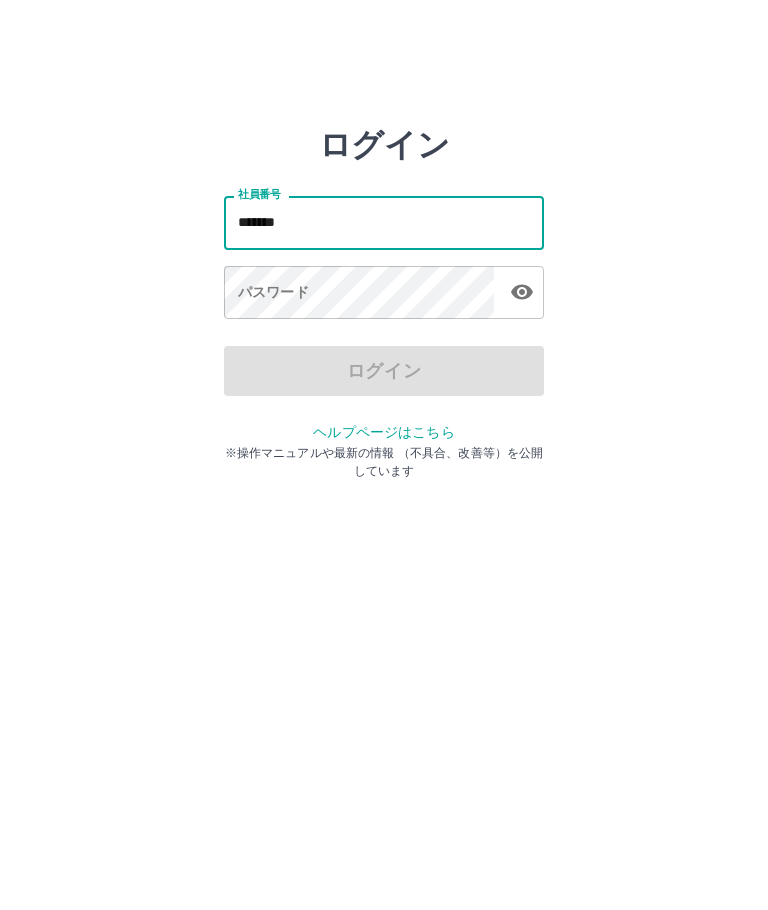 click on "パスワード パスワード" at bounding box center (384, 294) 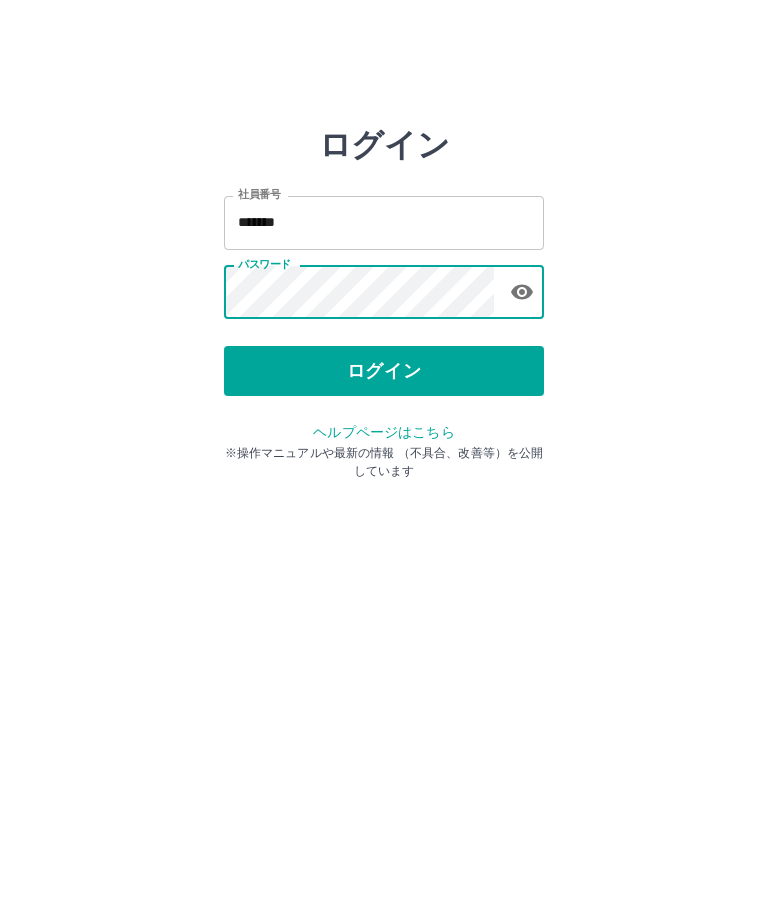 click on "ログイン" at bounding box center [384, 371] 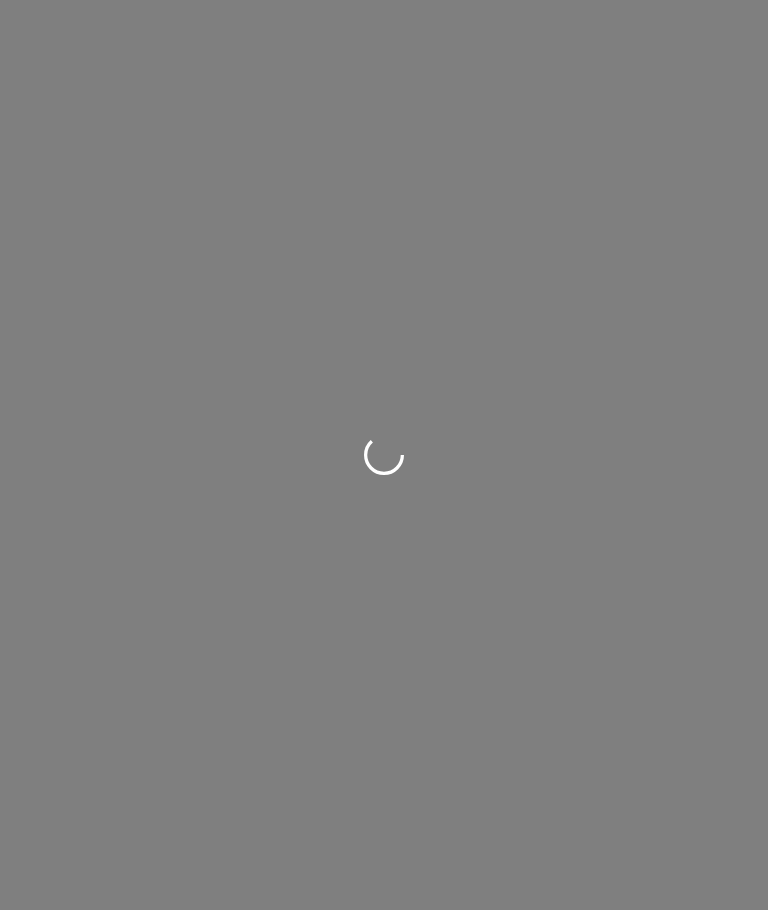 scroll, scrollTop: 0, scrollLeft: 0, axis: both 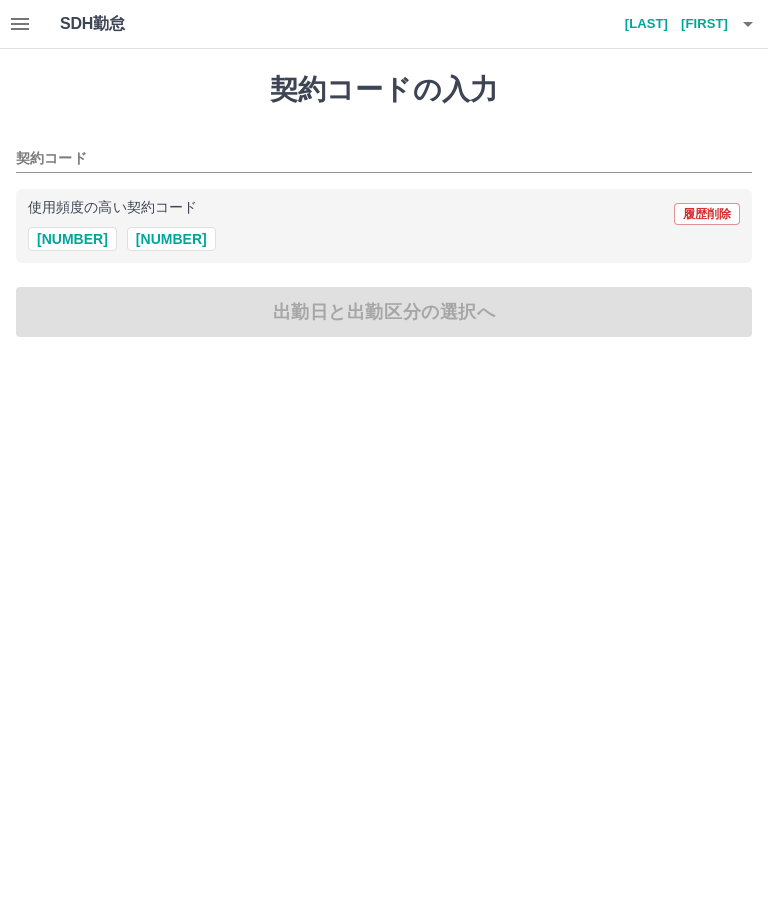 click on "41719005" at bounding box center [171, 239] 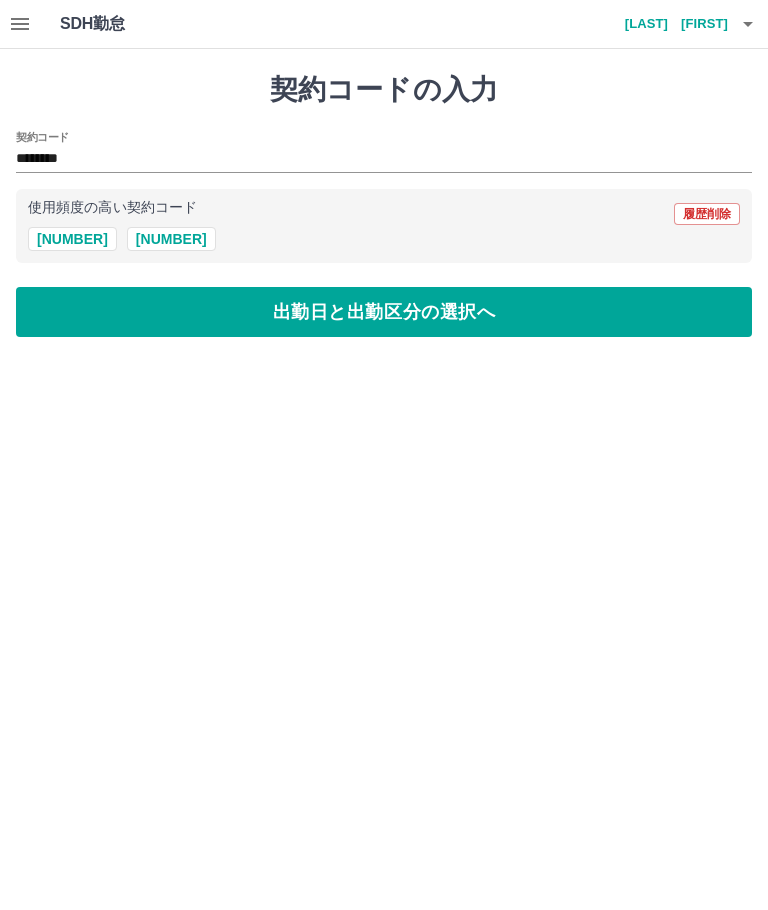 click on "出勤日と出勤区分の選択へ" at bounding box center [384, 312] 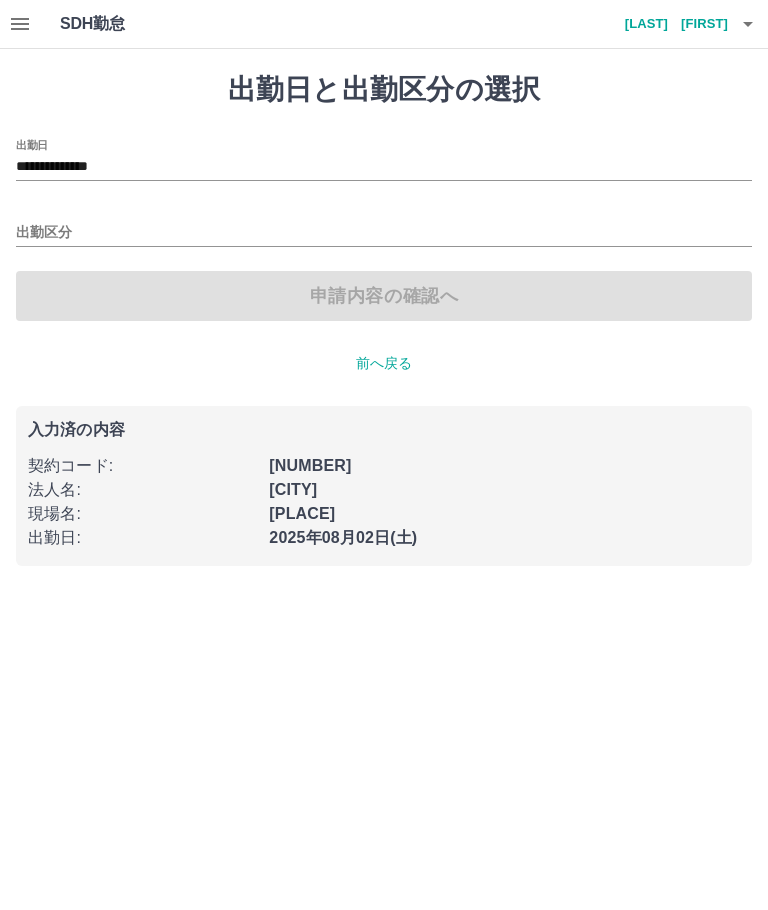 click on "**********" at bounding box center (384, 167) 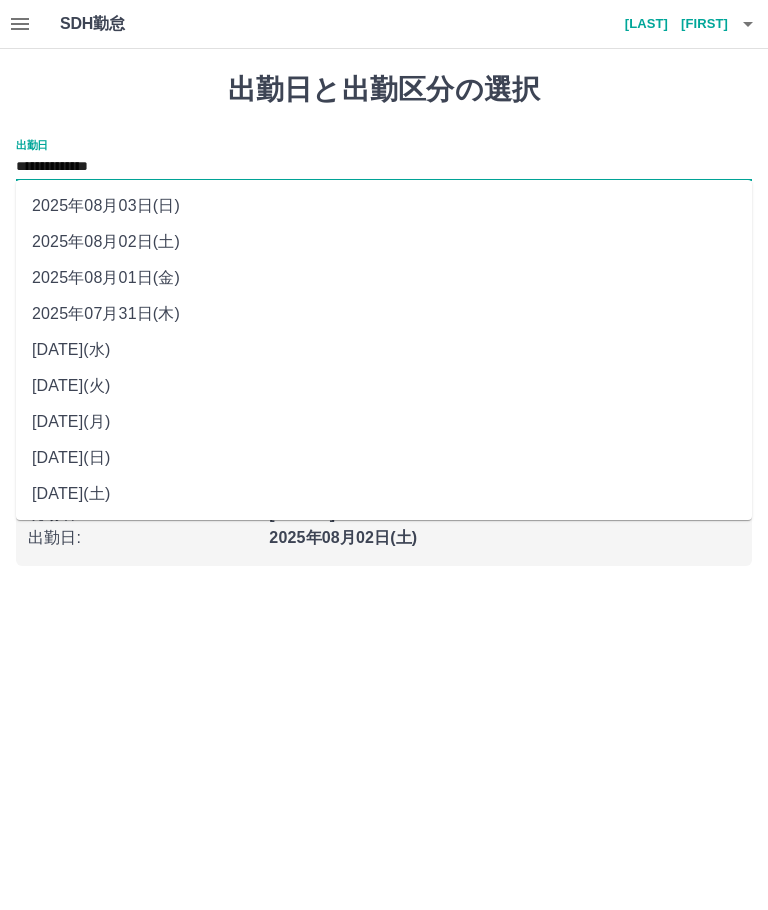 click on "2025年07月31日(木)" at bounding box center [384, 314] 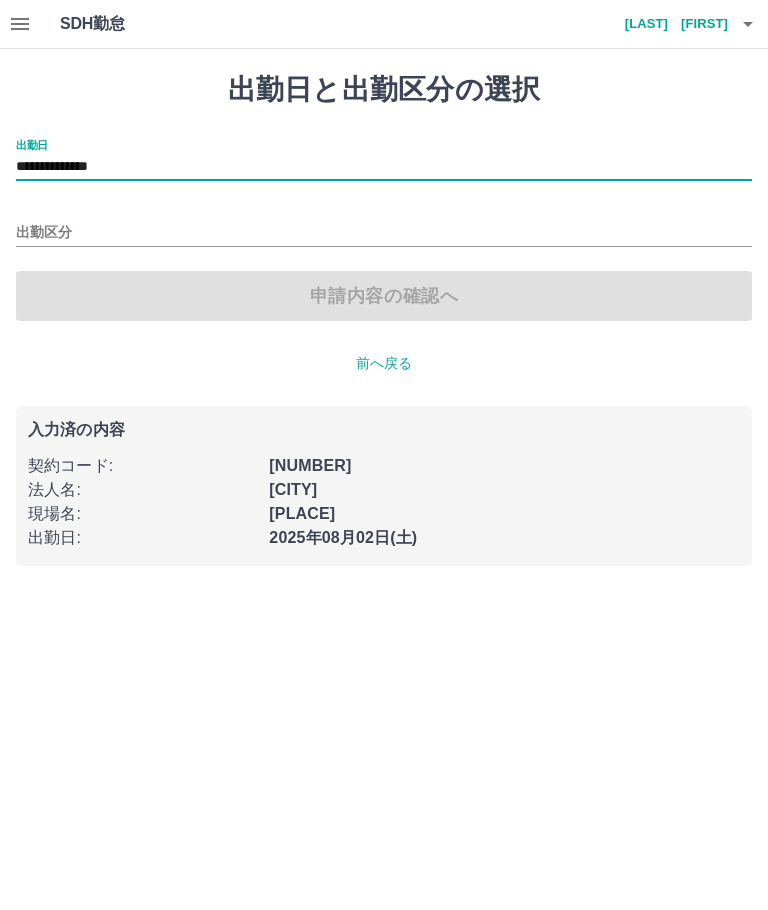 click on "出勤区分" at bounding box center (384, 233) 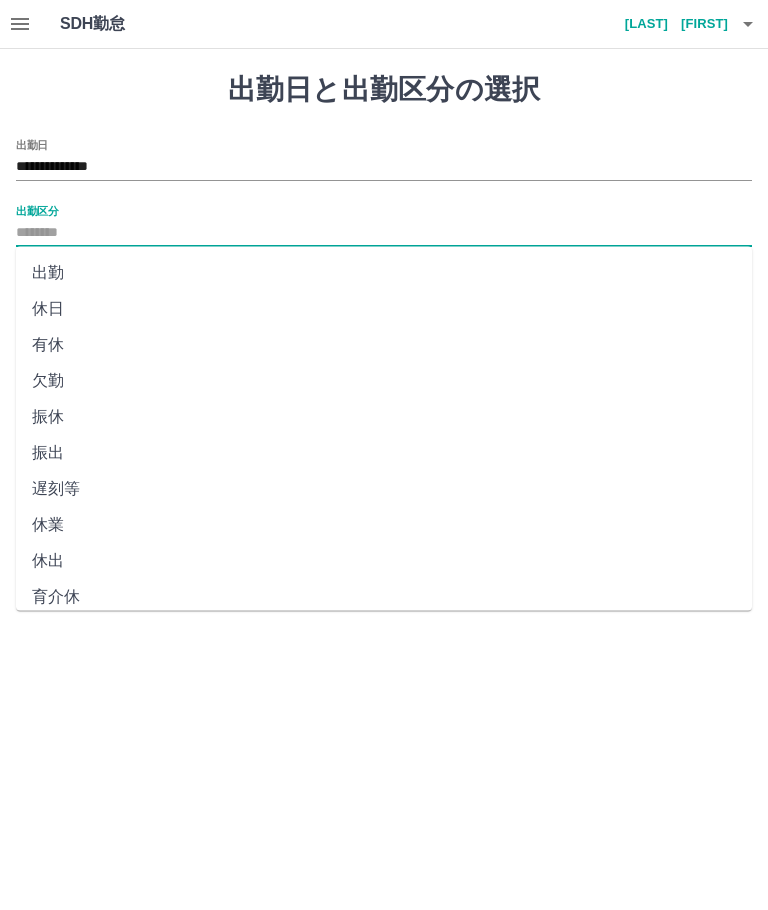 click on "休日" at bounding box center [384, 309] 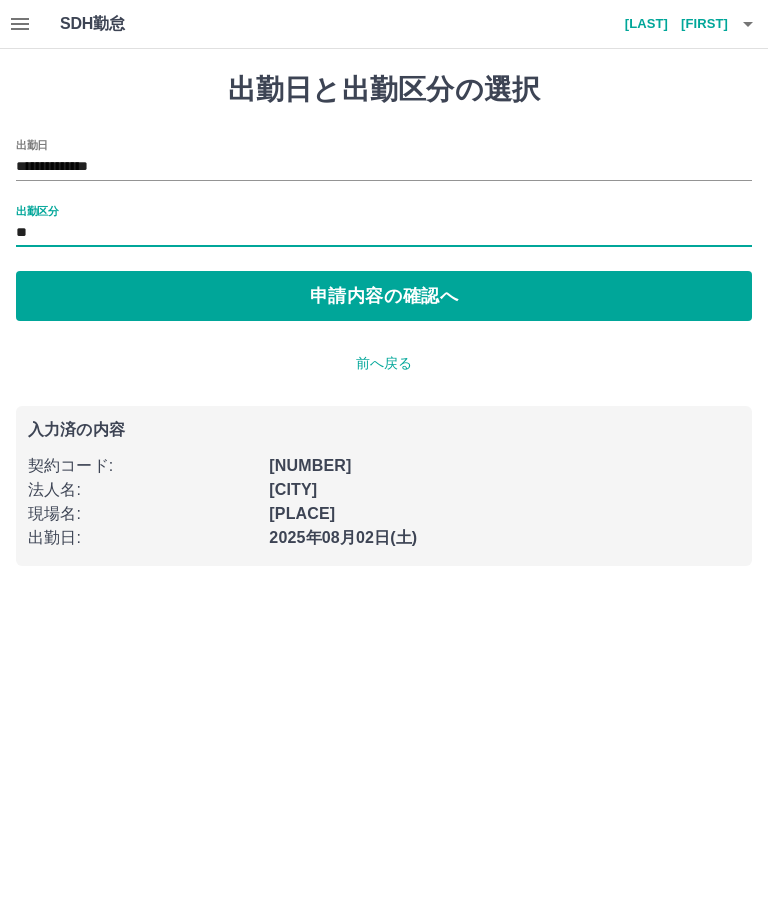 click on "申請内容の確認へ" at bounding box center (384, 296) 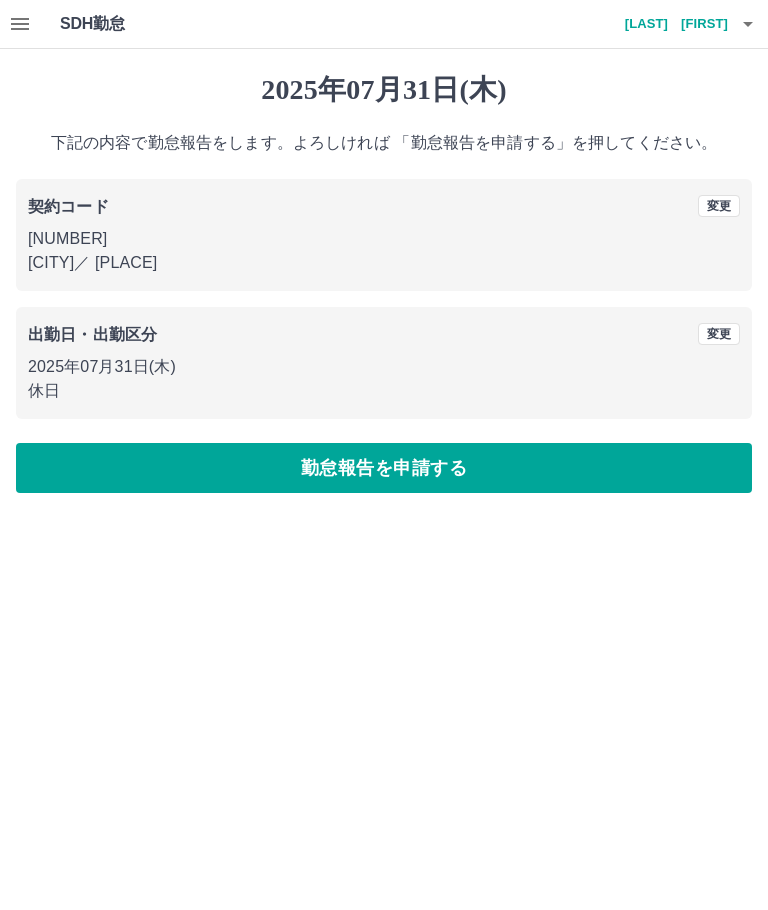 click on "勤怠報告を申請する" at bounding box center [384, 468] 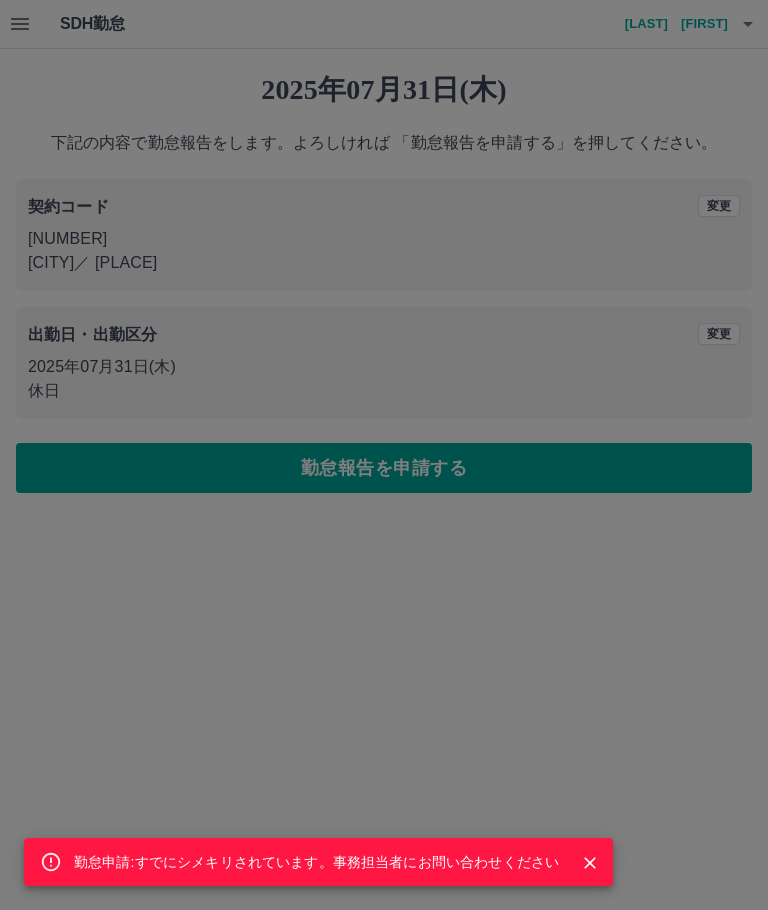 click on "勤怠申請:すでにシメキリされています。事務担当者にお問い合わせください" at bounding box center [316, 862] 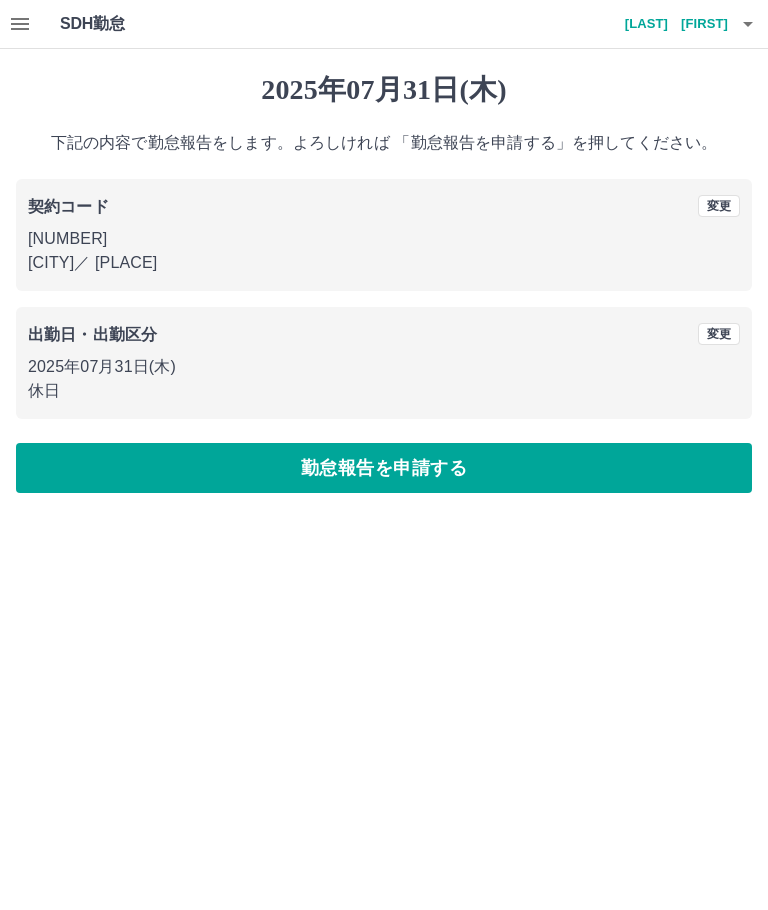 click on "出勤日・出勤区分" at bounding box center (92, 334) 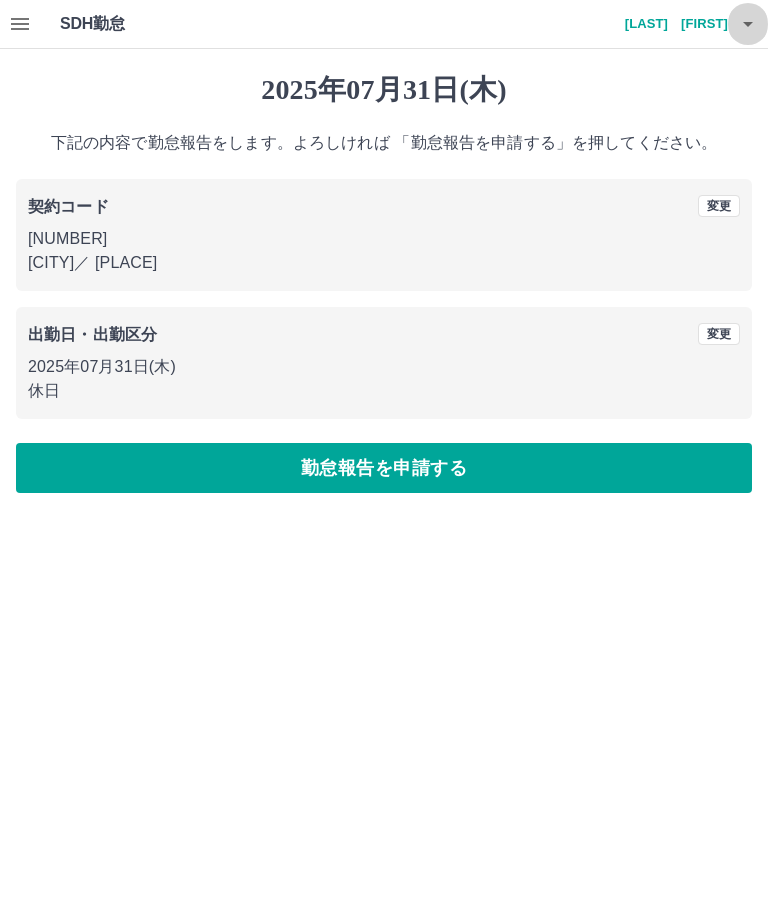 click 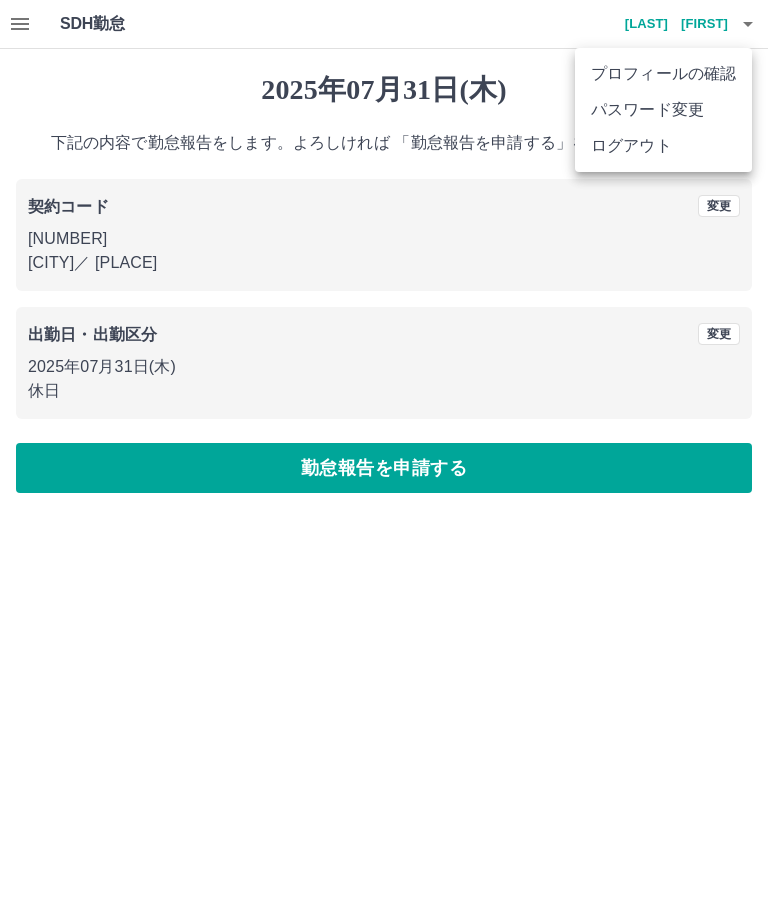 click at bounding box center [384, 455] 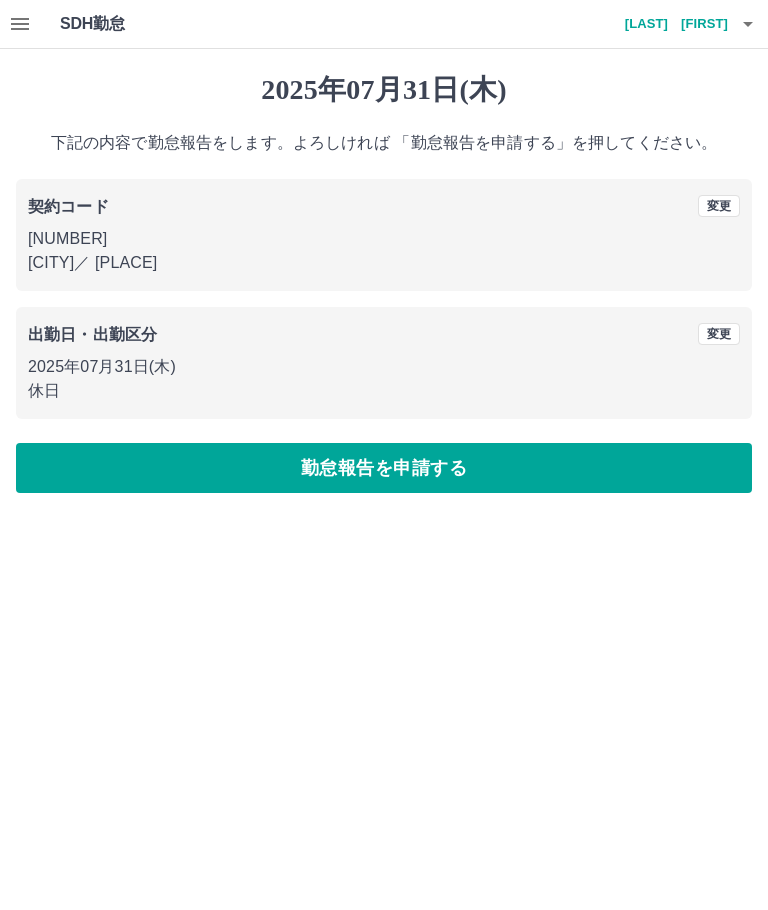click at bounding box center [20, 24] 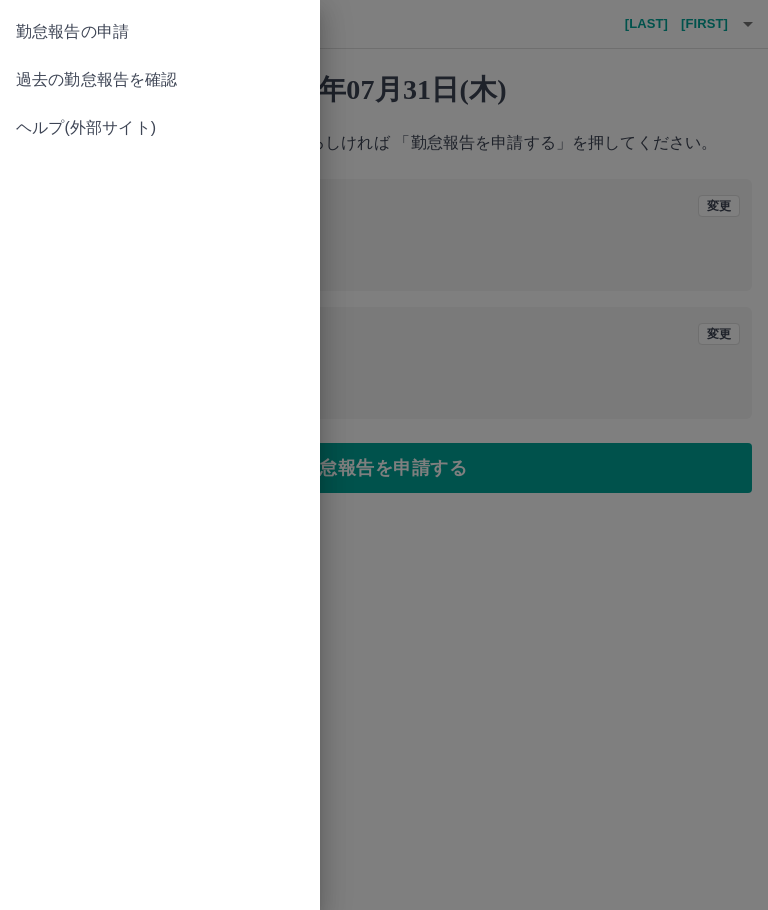 click on "勤怠報告の申請" at bounding box center [160, 32] 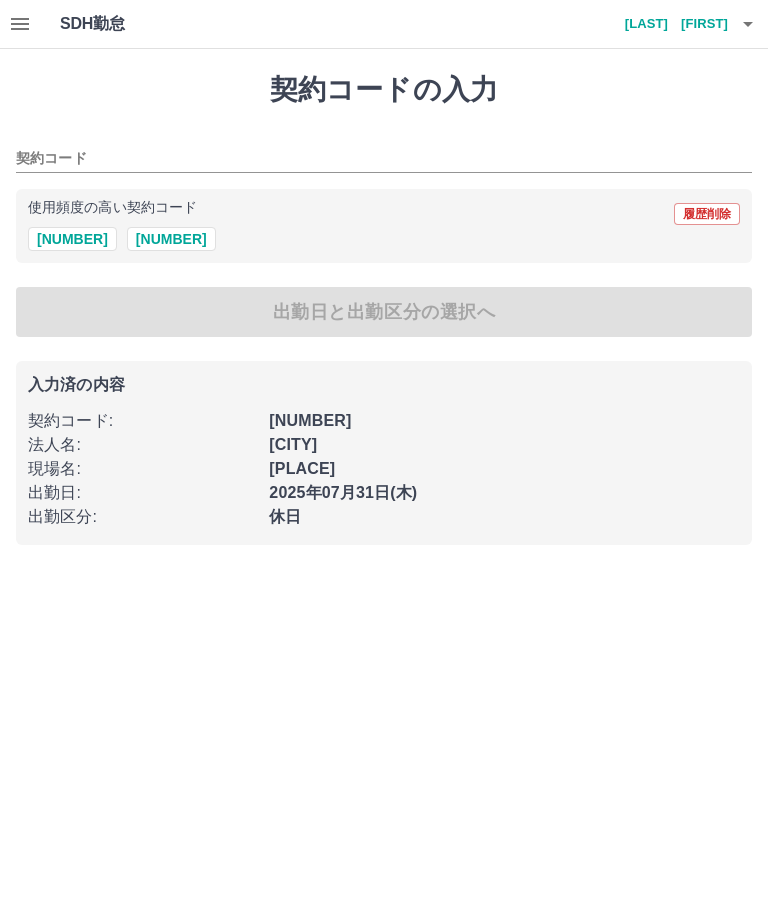 type on "********" 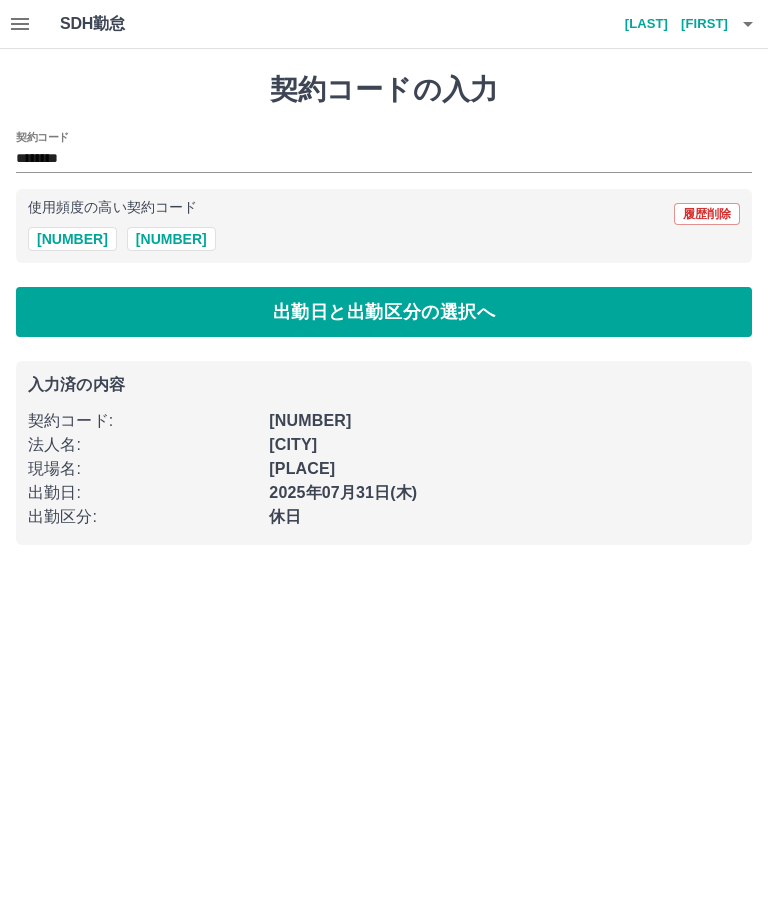 click on "41719005" at bounding box center [171, 239] 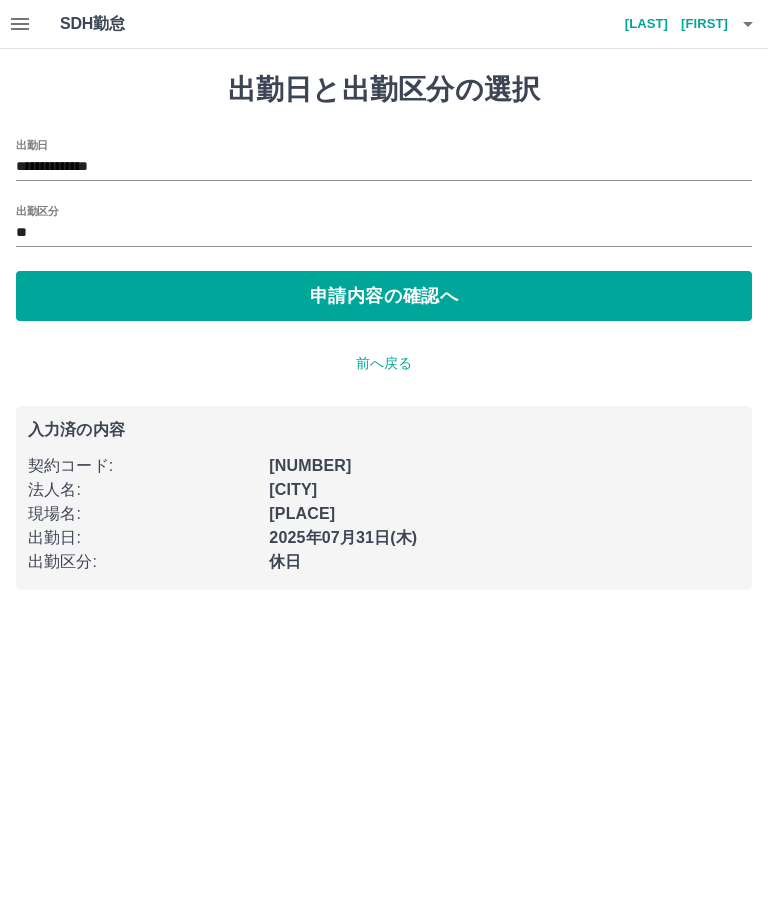 click on "**********" at bounding box center [384, 167] 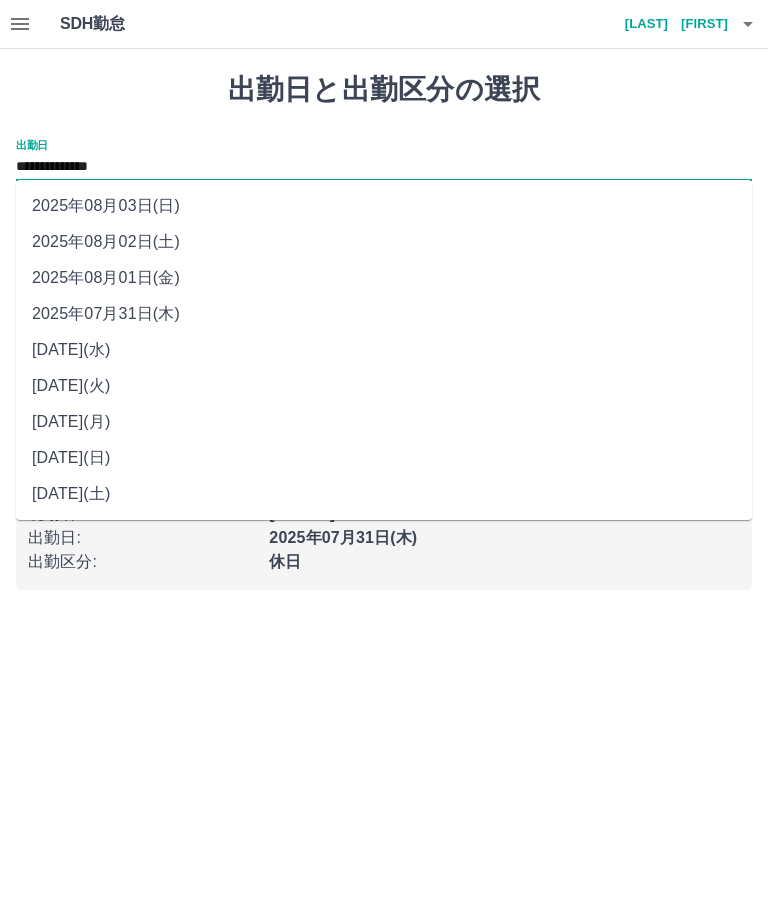 click on "2025年08月01日(金)" at bounding box center (384, 278) 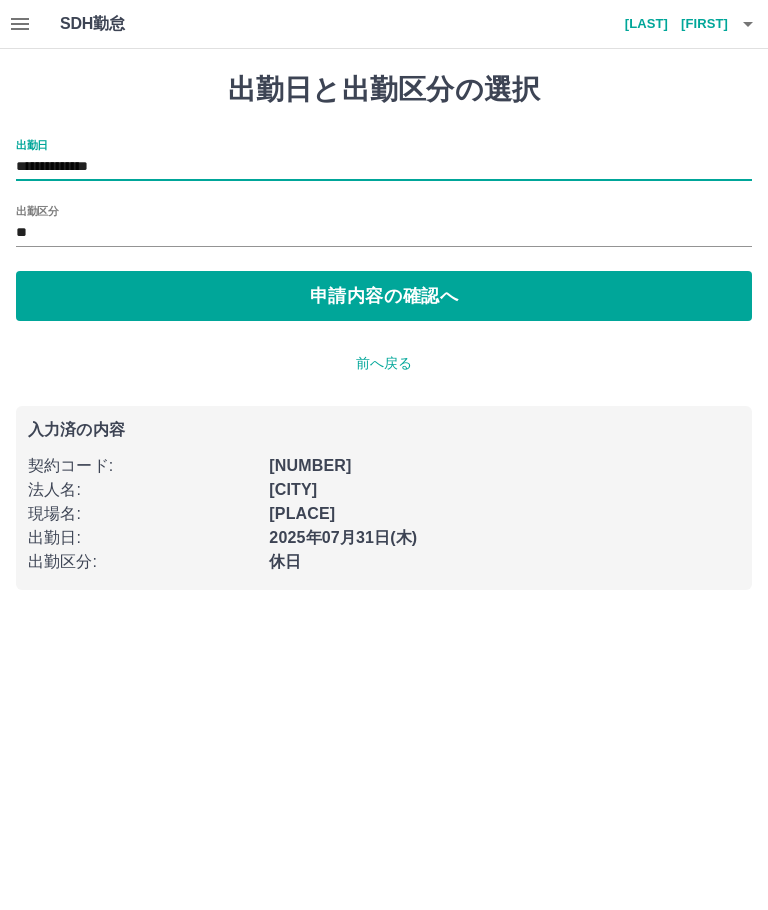 click on "申請内容の確認へ" at bounding box center (384, 296) 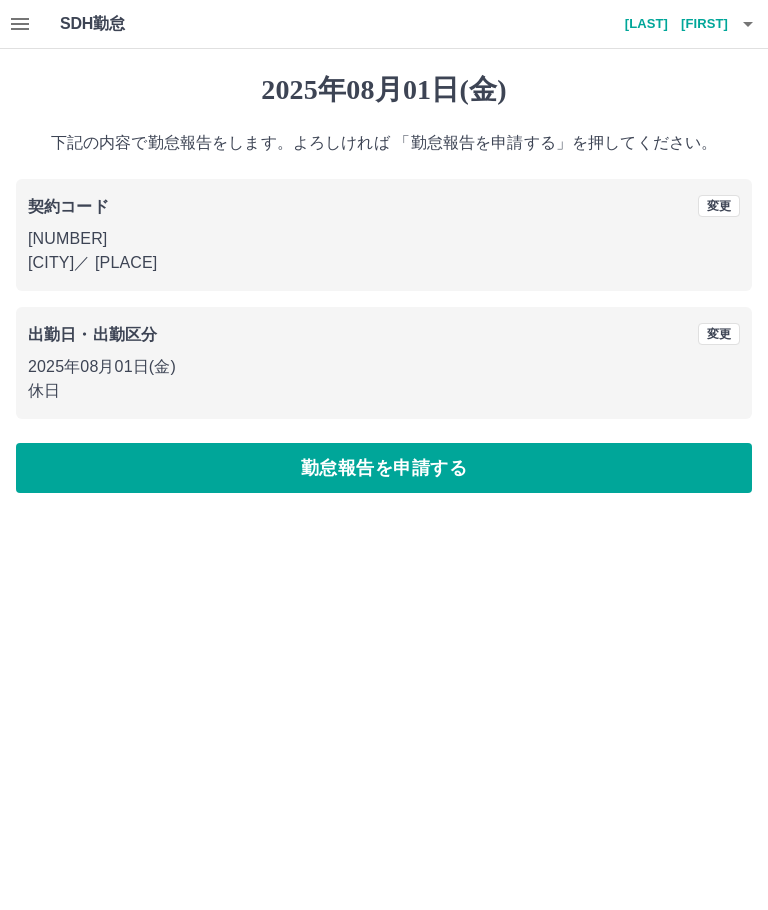 click on "勤怠報告を申請する" at bounding box center (384, 468) 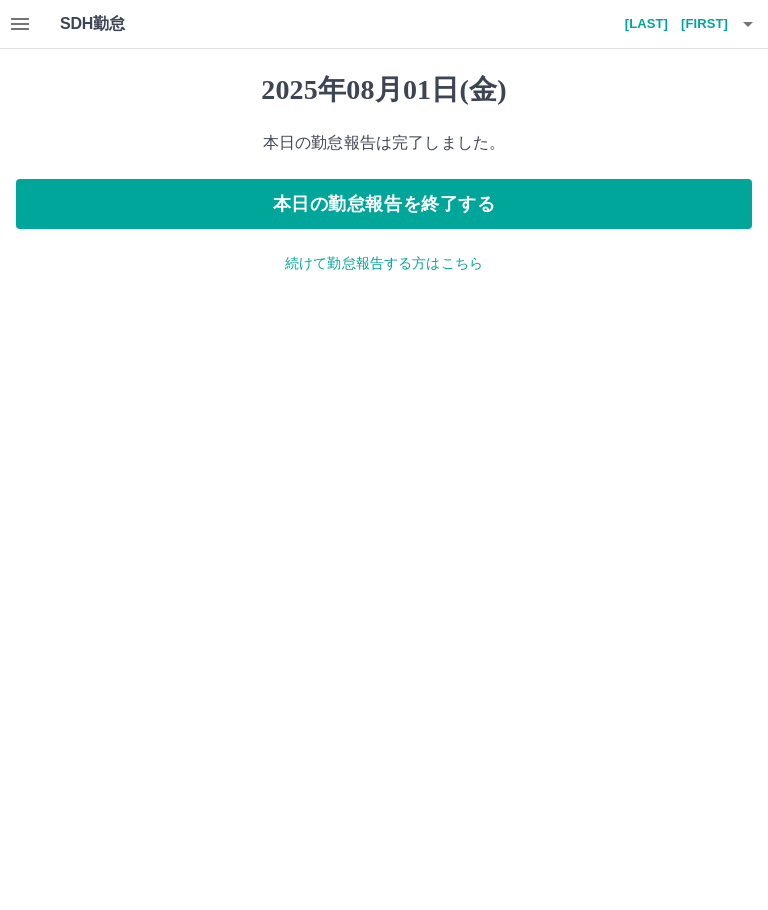 click on "本日の勤怠報告を終了する" at bounding box center (384, 204) 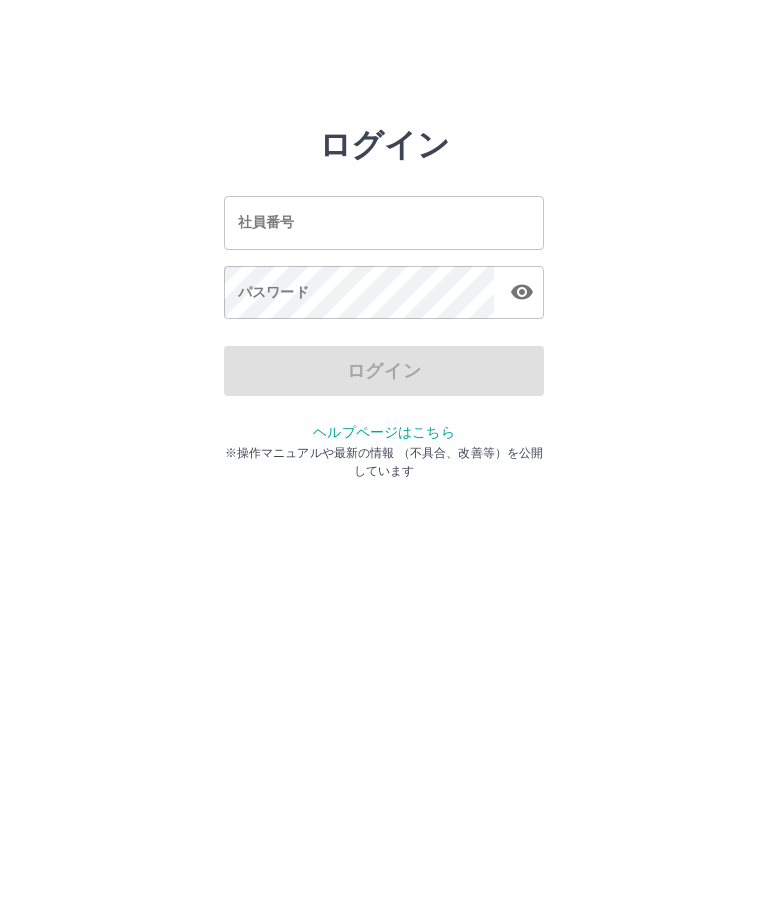 scroll, scrollTop: 0, scrollLeft: 0, axis: both 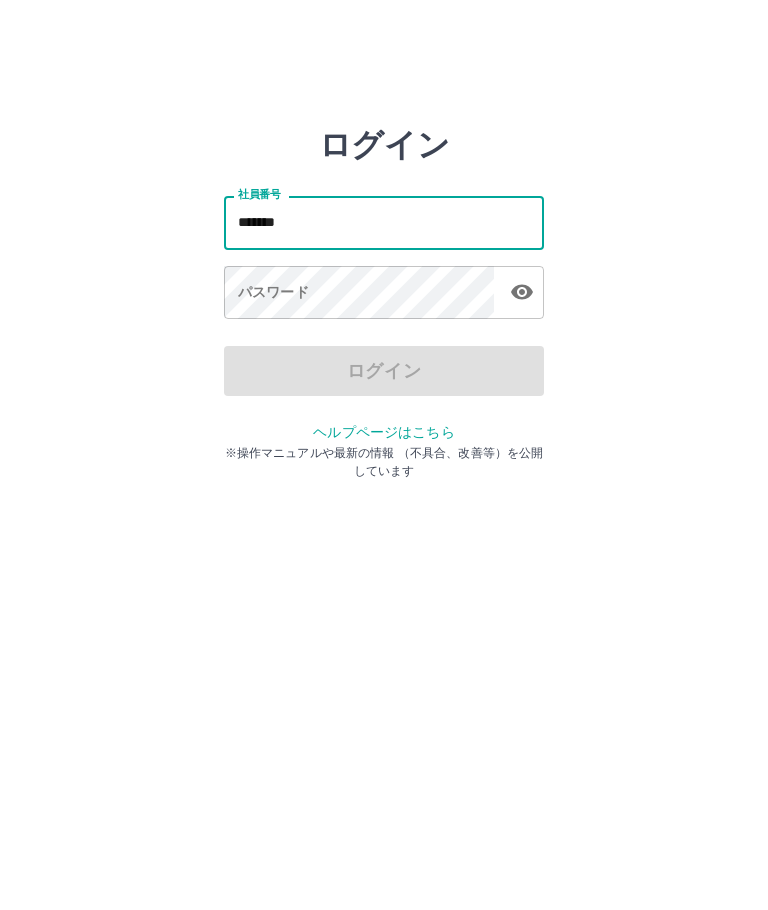 type on "*******" 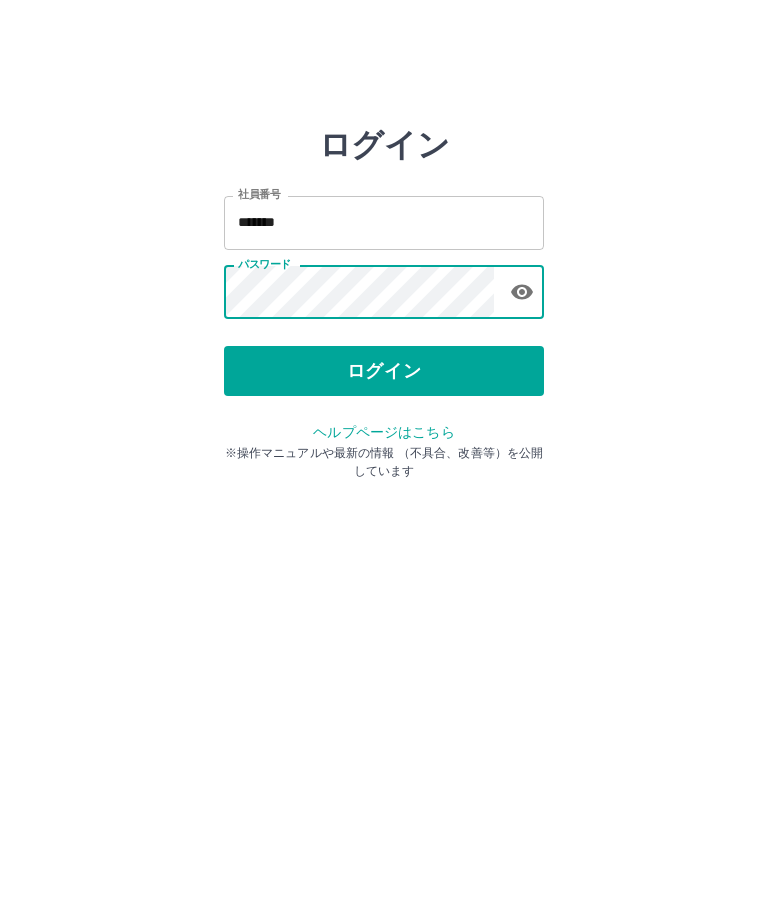 click on "ログイン" at bounding box center [384, 371] 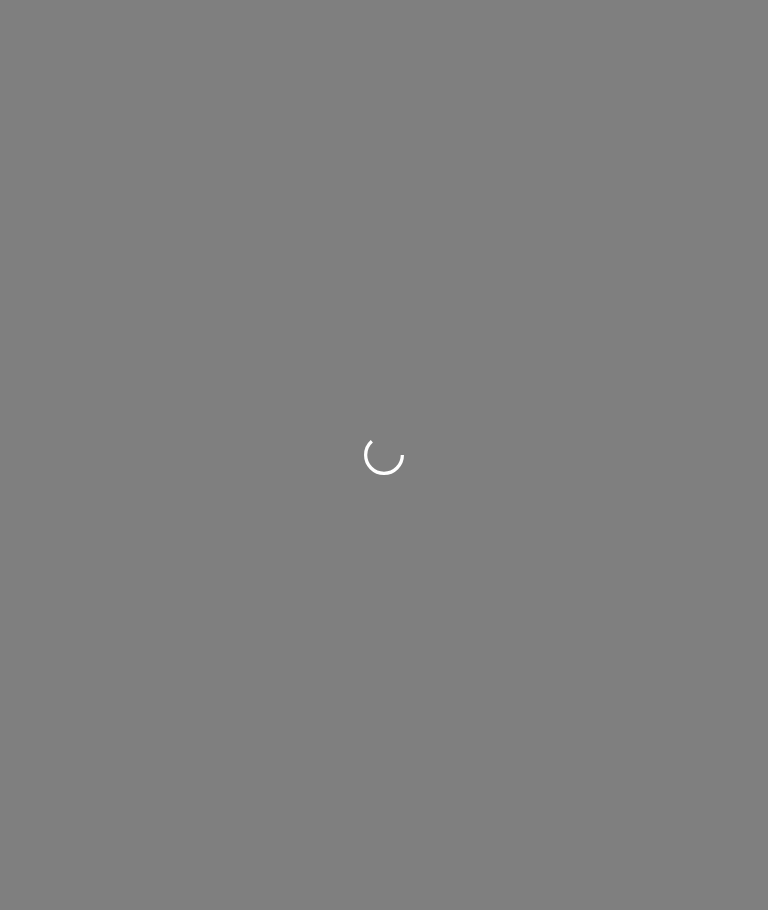 scroll, scrollTop: 0, scrollLeft: 0, axis: both 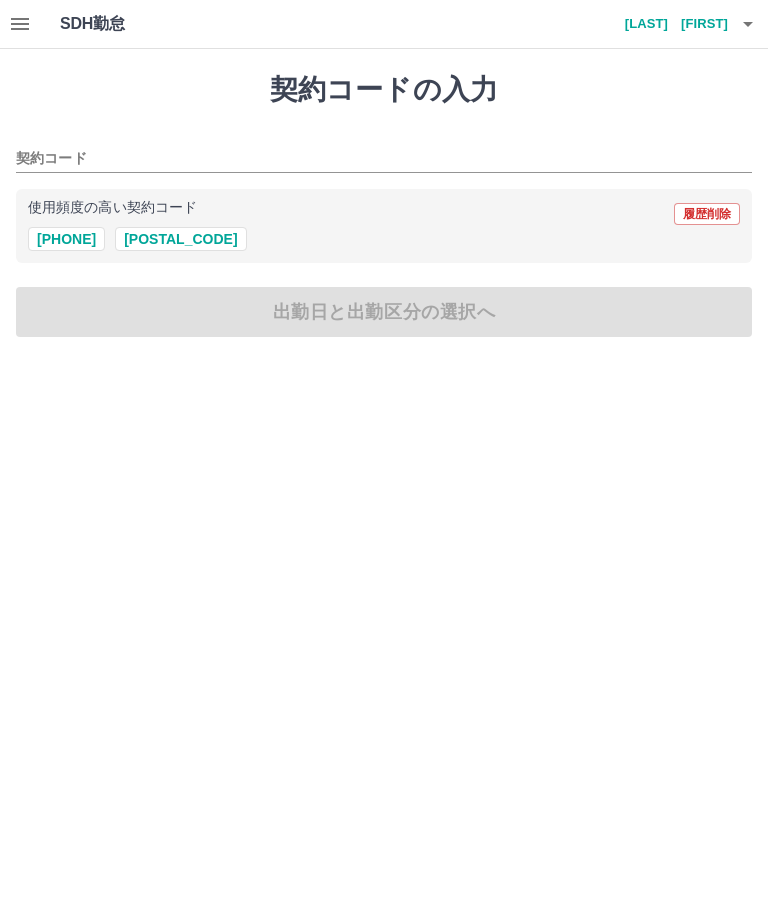 click on "[POSTAL_CODE]" at bounding box center (180, 239) 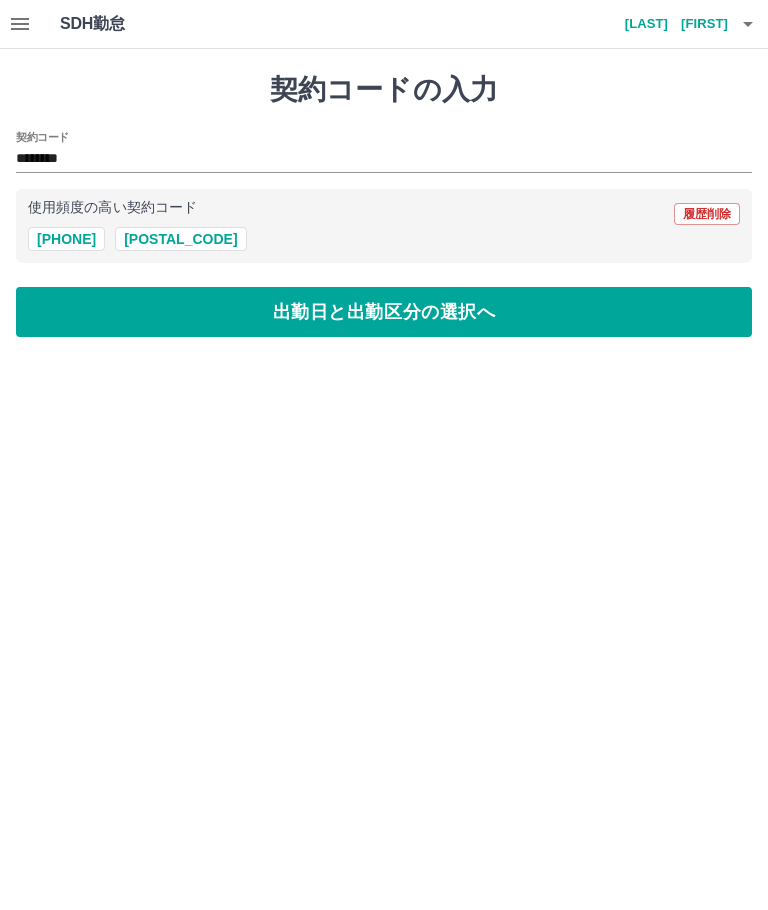 click on "出勤日と出勤区分の選択へ" at bounding box center (384, 312) 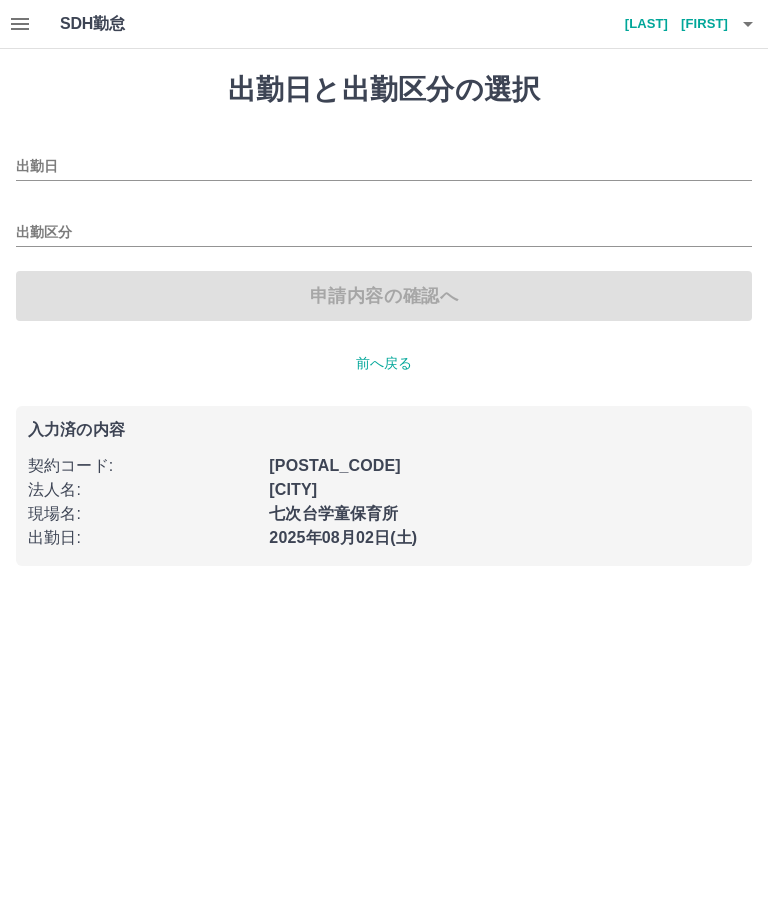 type on "**********" 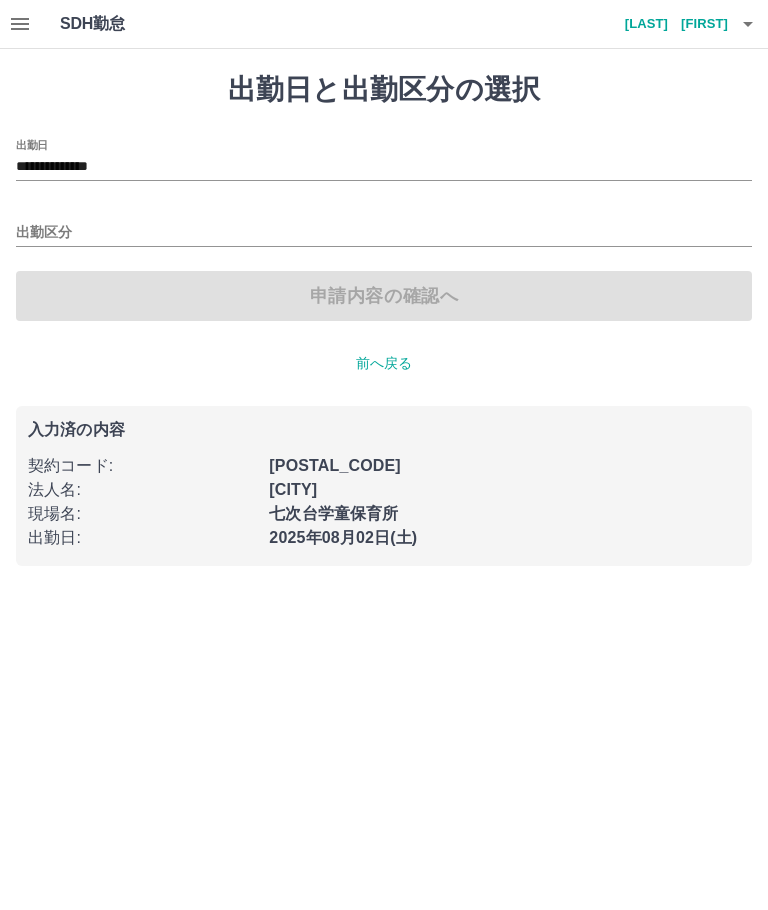 click on "出勤区分" at bounding box center (384, 233) 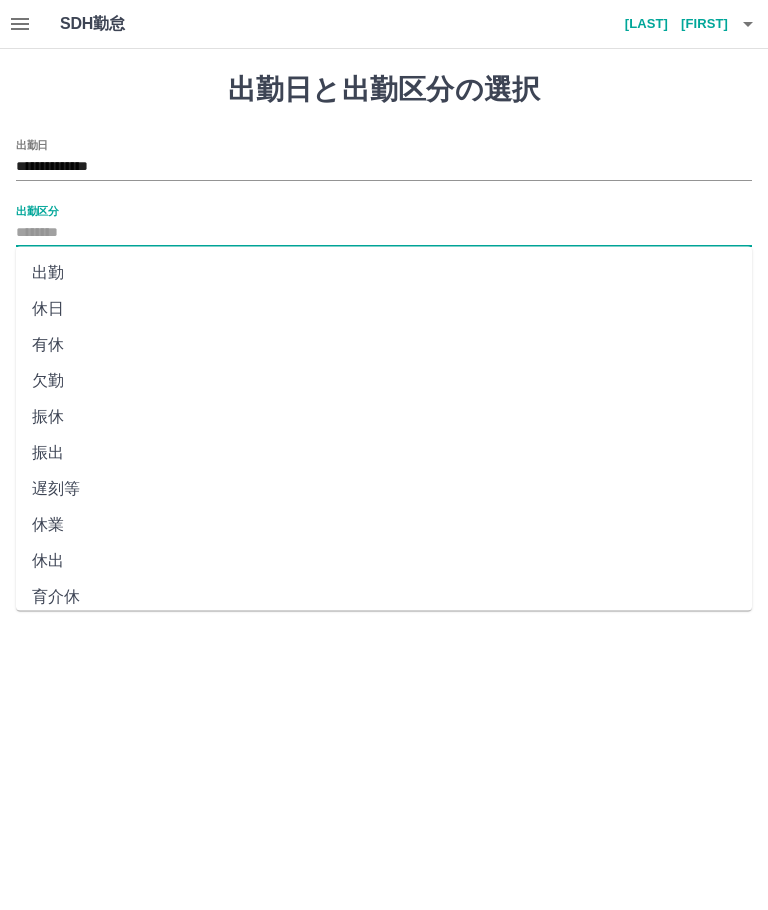 click on "出勤" at bounding box center [384, 273] 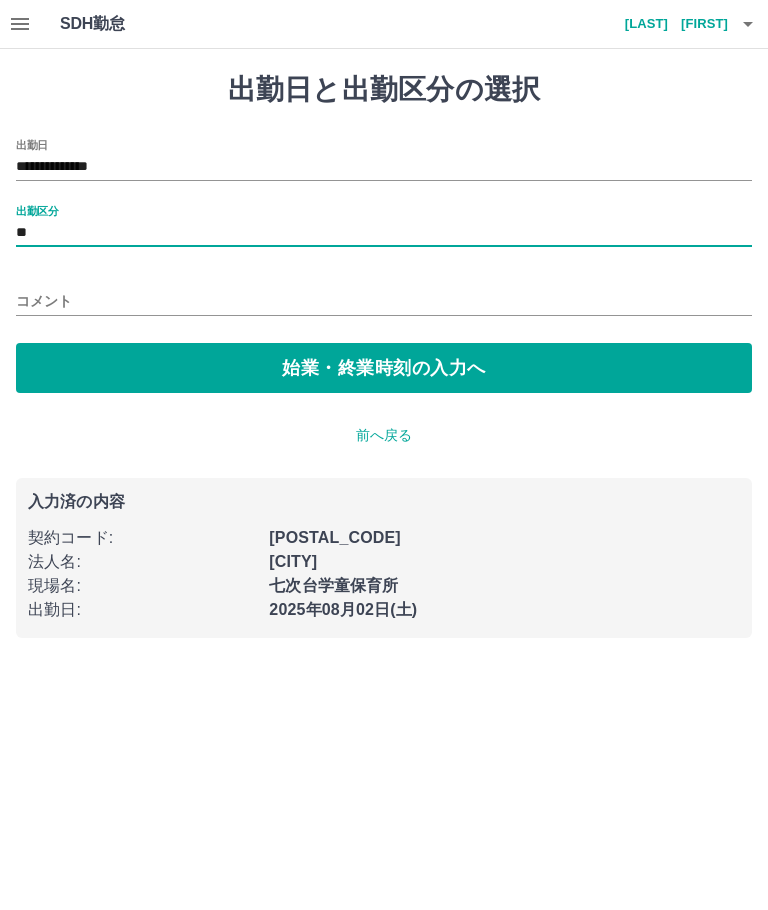 click on "始業・終業時刻の入力へ" at bounding box center (384, 368) 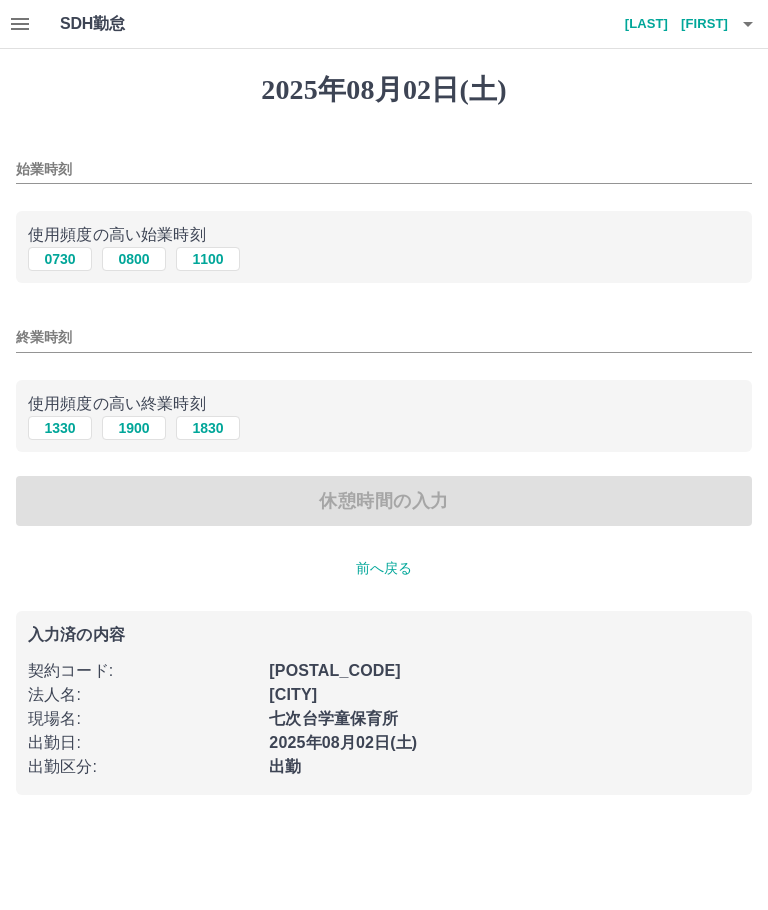 click on "0730" at bounding box center (60, 259) 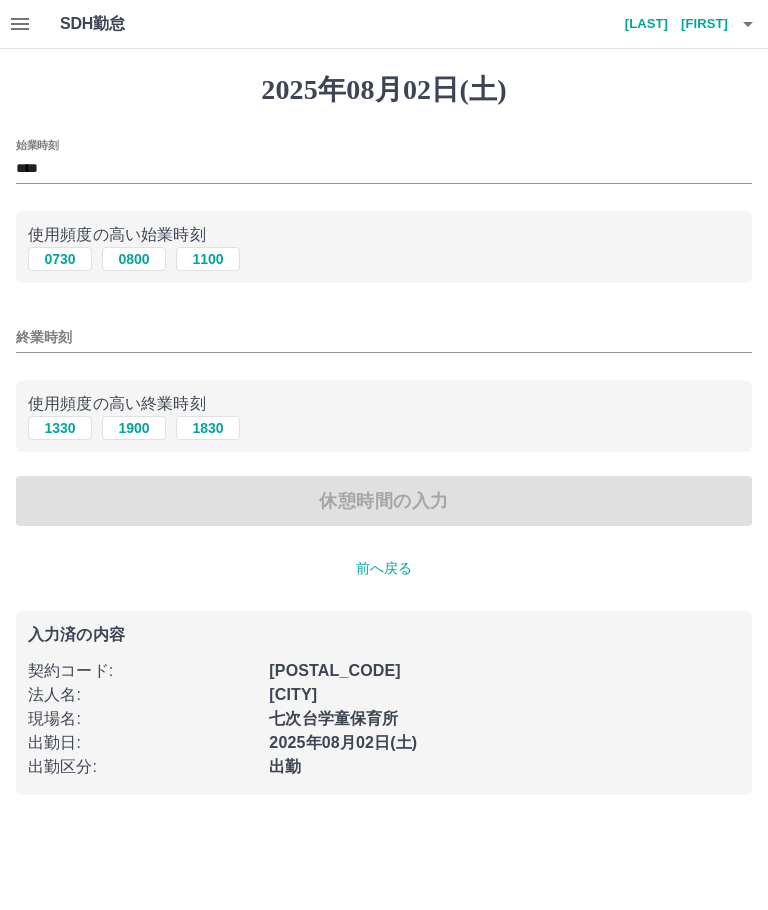 click on "終業時刻" at bounding box center [384, 337] 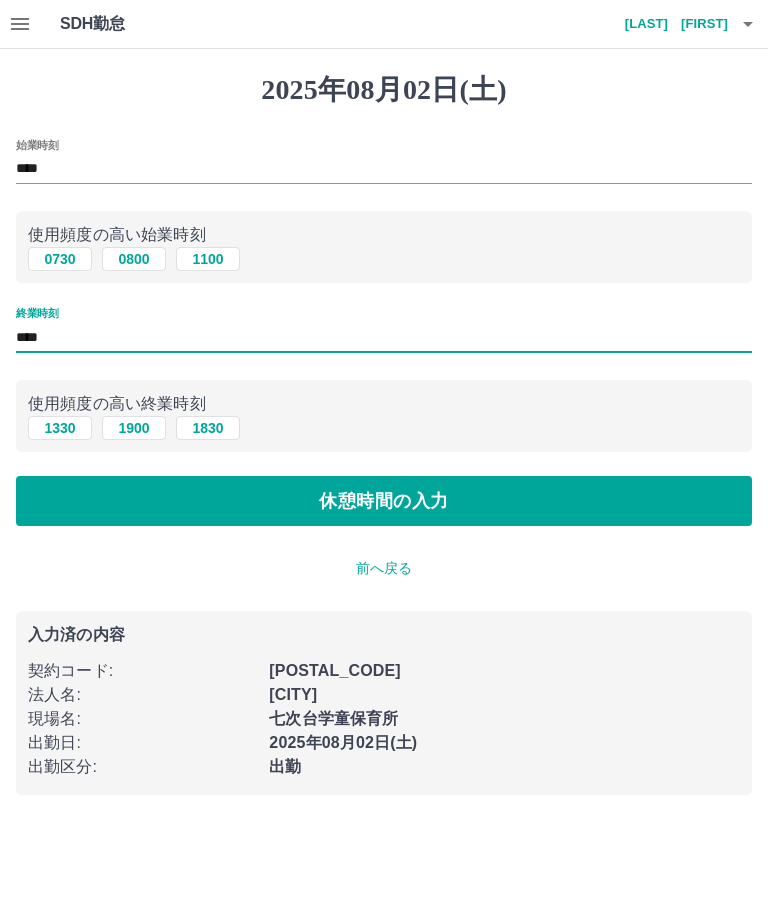 type on "****" 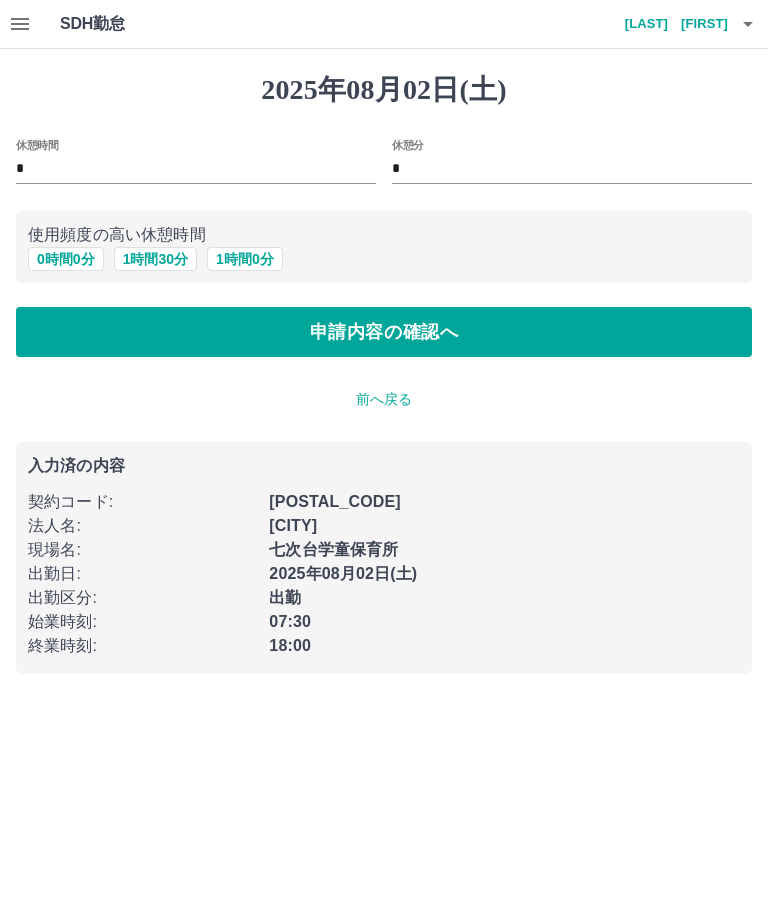 click on "1 時間 30 分" at bounding box center [155, 259] 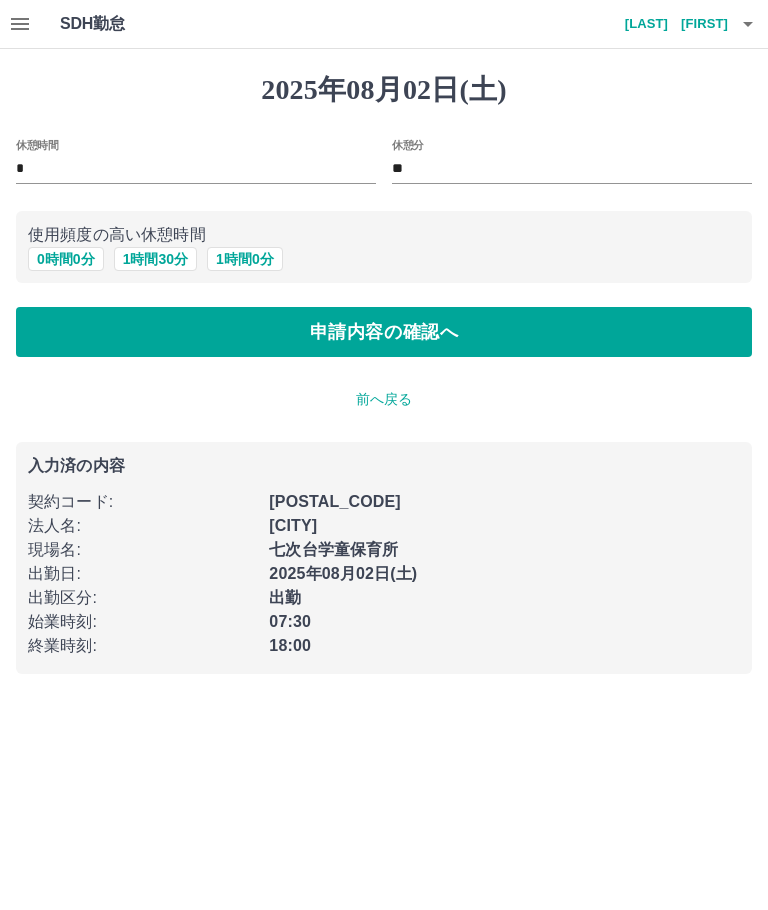 click on "申請内容の確認へ" at bounding box center [384, 332] 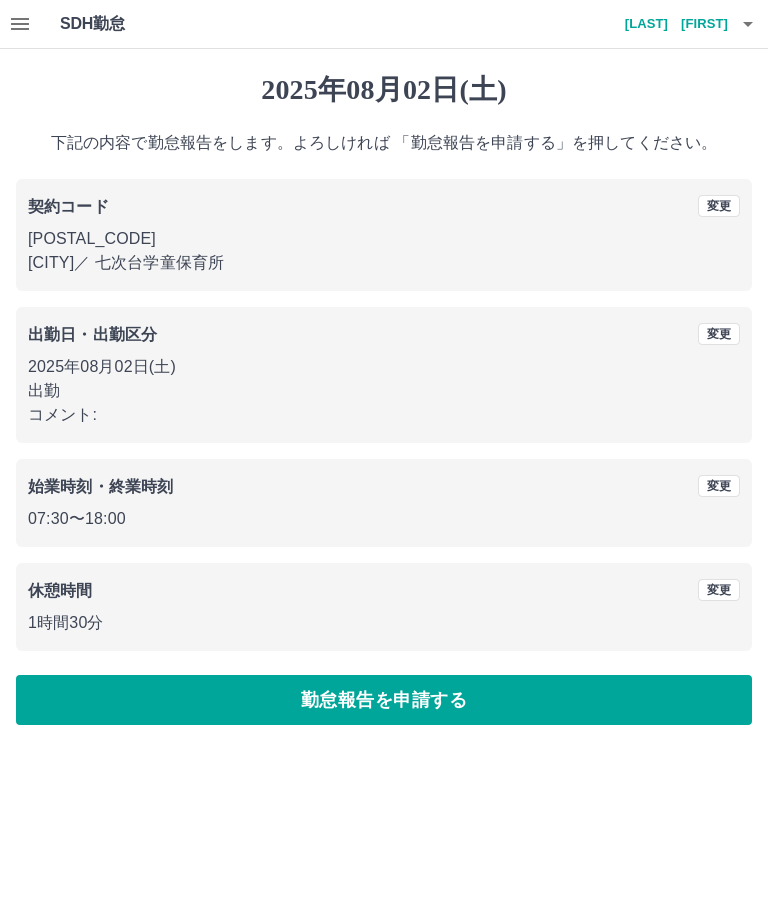 click on "勤怠報告を申請する" at bounding box center (384, 700) 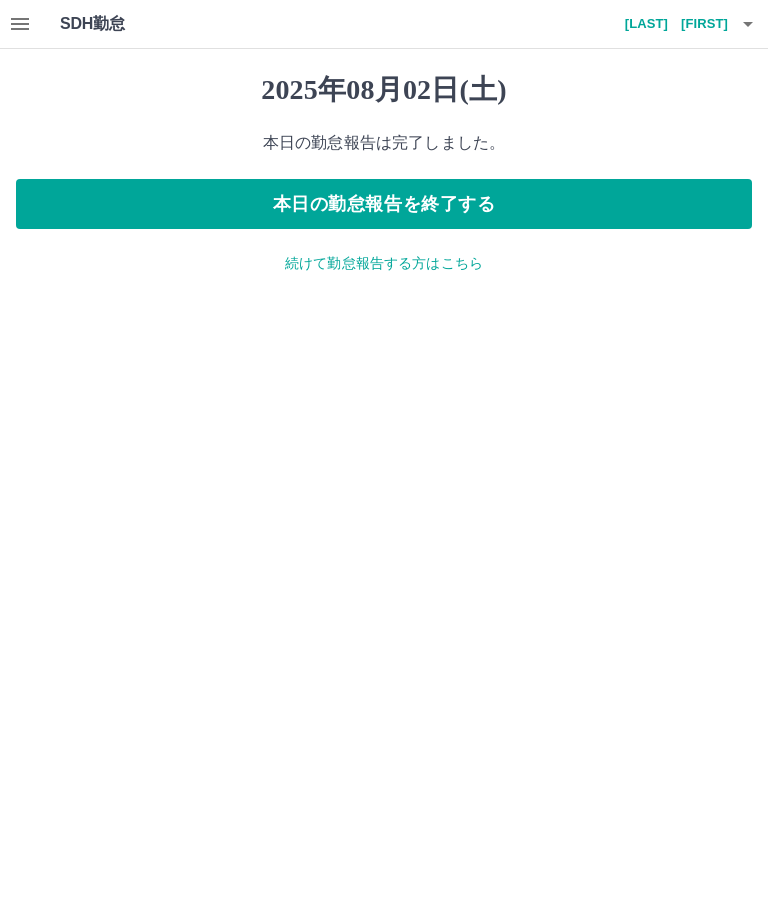 click on "本日の勤怠報告を終了する" at bounding box center (384, 204) 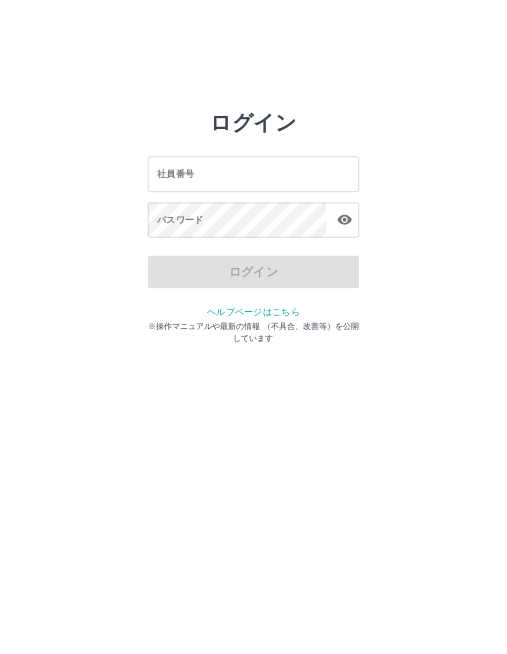 scroll, scrollTop: 0, scrollLeft: 0, axis: both 